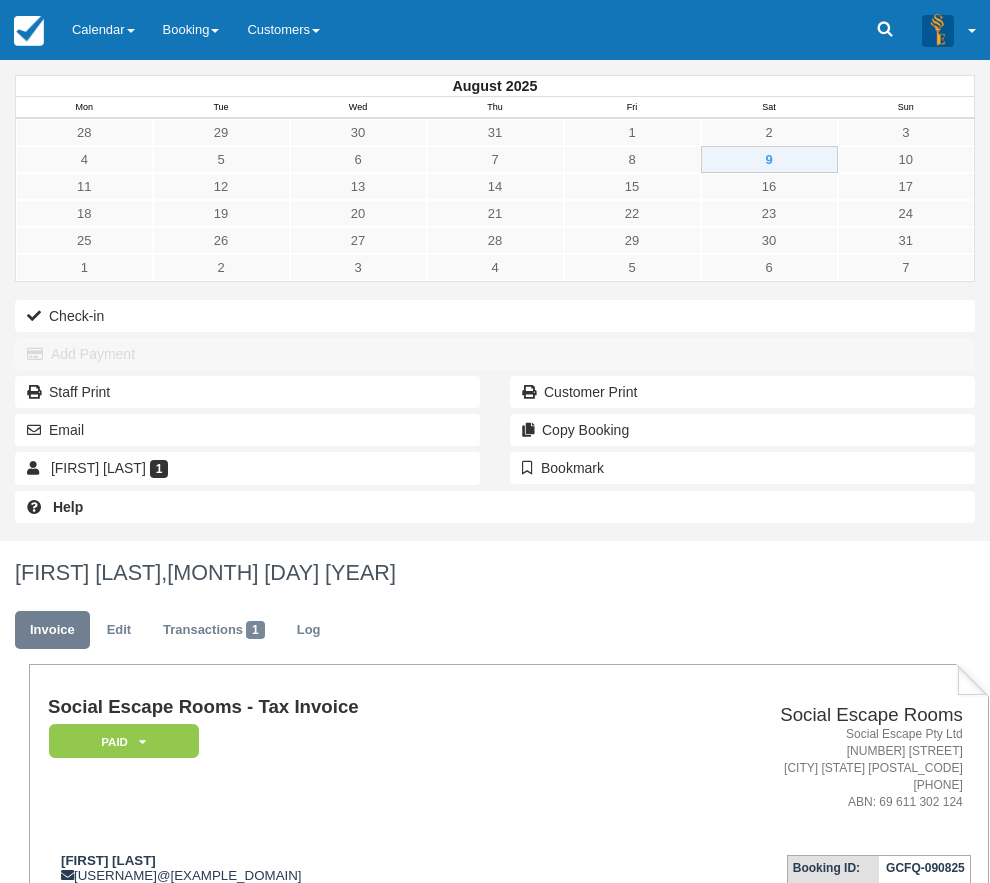 scroll, scrollTop: 0, scrollLeft: 0, axis: both 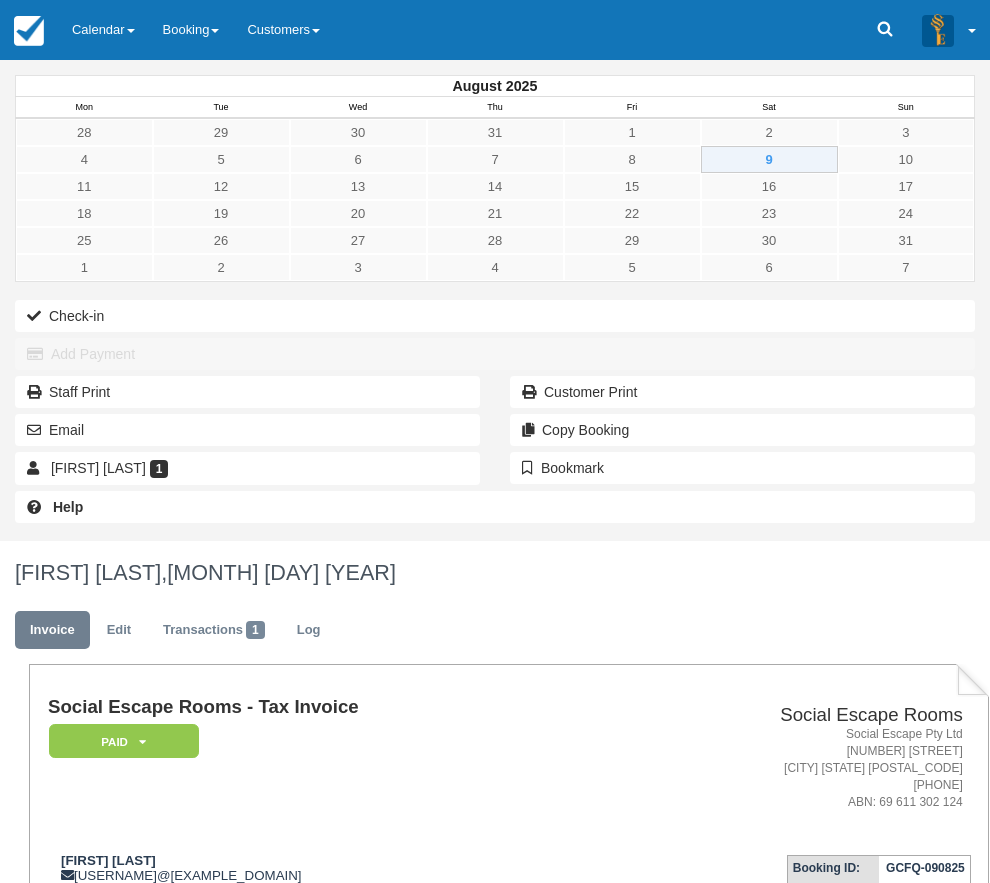 click on "Social Escape Rooms - Tax Invoice
Paid   Pending Reserved Deposit Blocked for Custom Cancelled Deposit Pending" at bounding box center (329, 768) 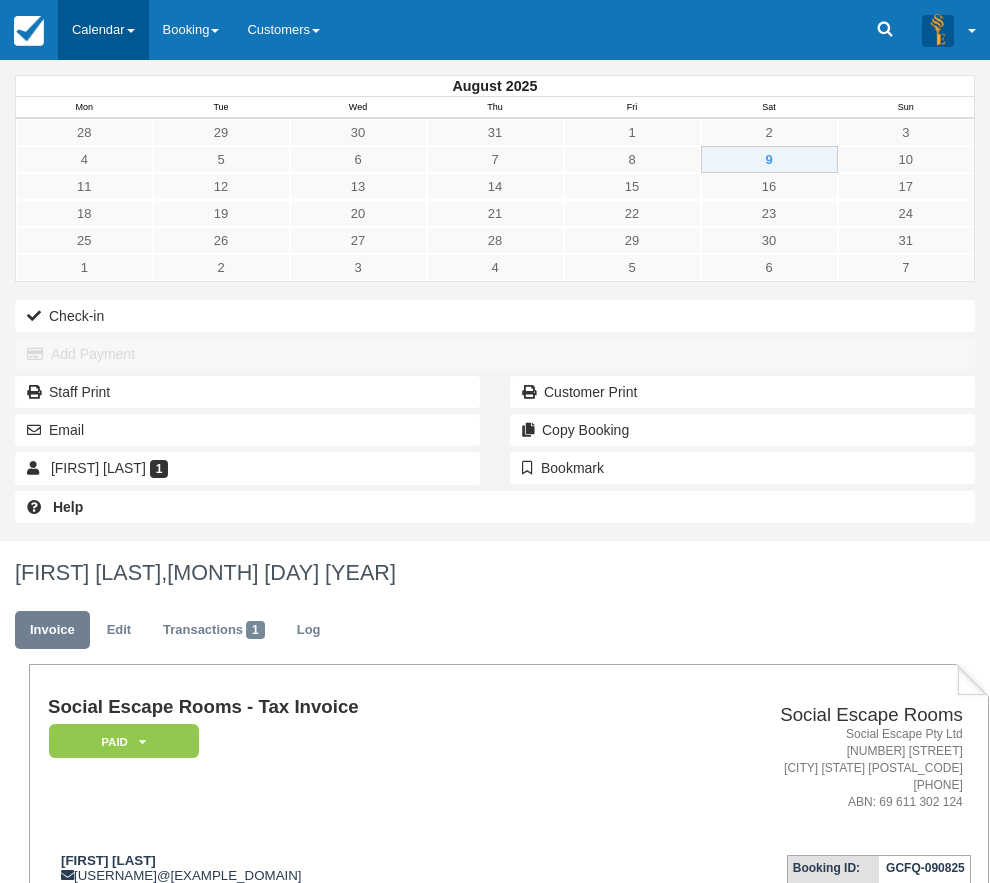 click on "Calendar" at bounding box center [103, 30] 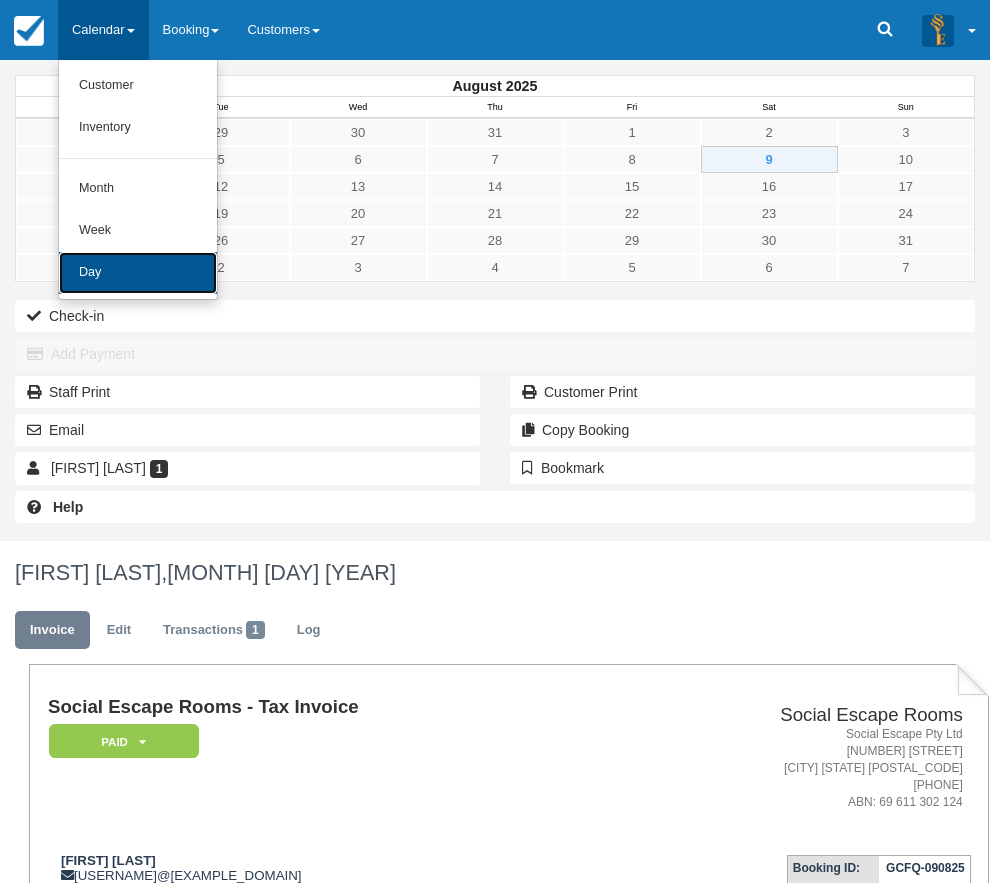 click on "Day" at bounding box center [138, 273] 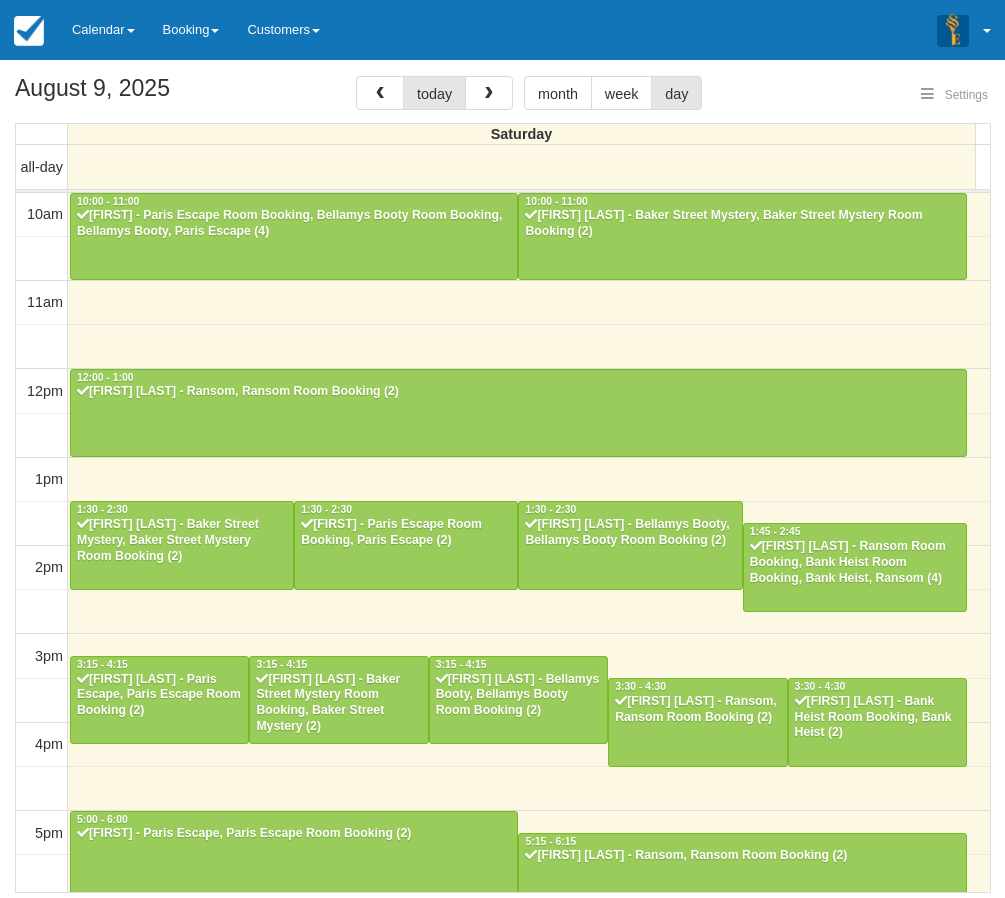 select 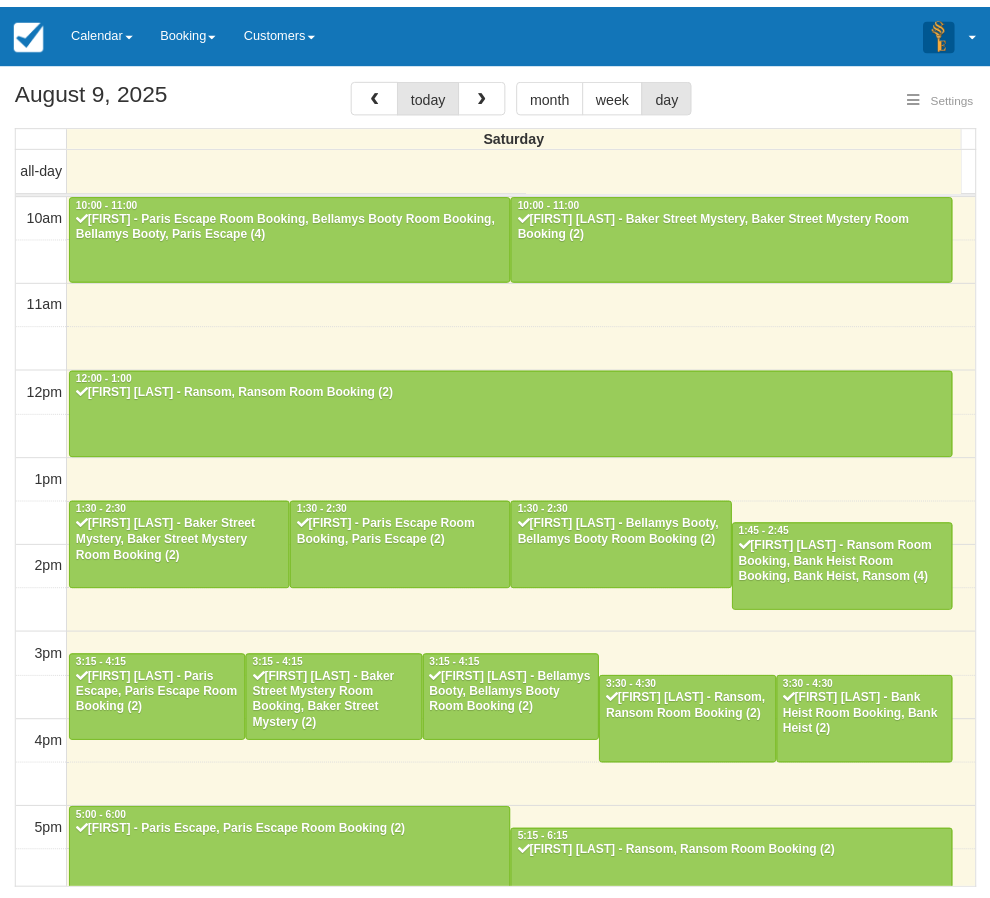 scroll, scrollTop: 405, scrollLeft: 0, axis: vertical 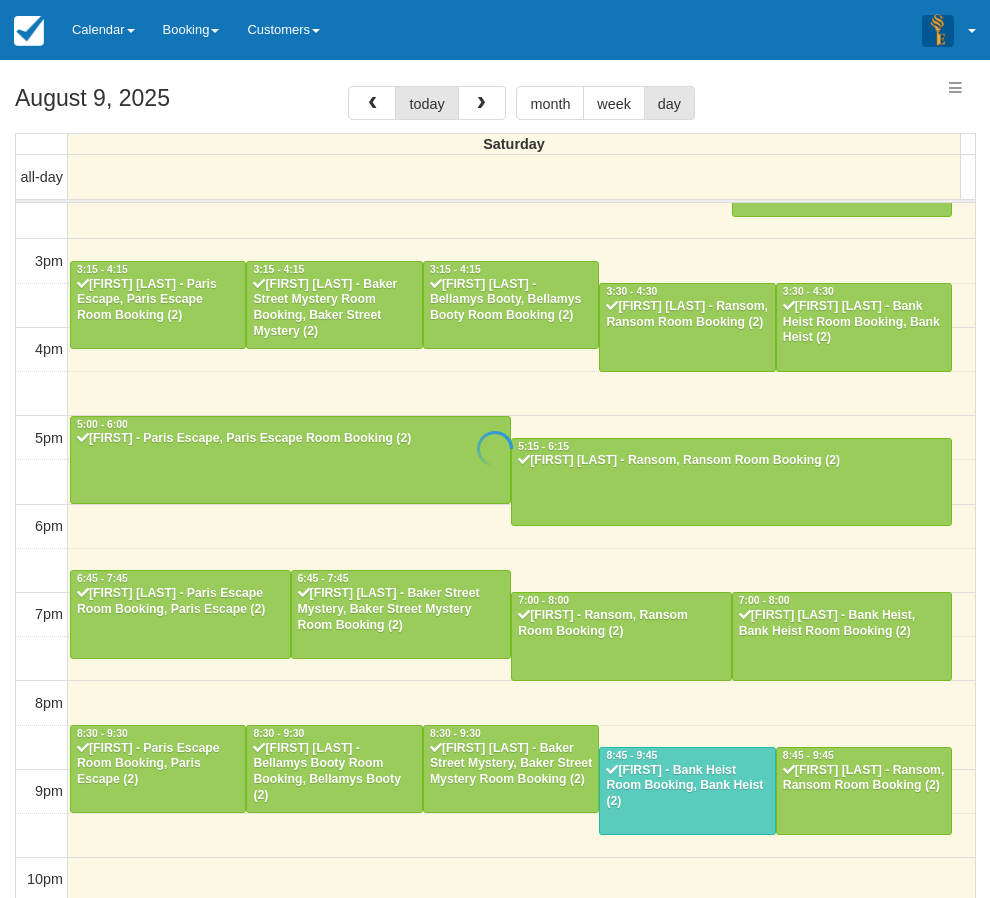 select 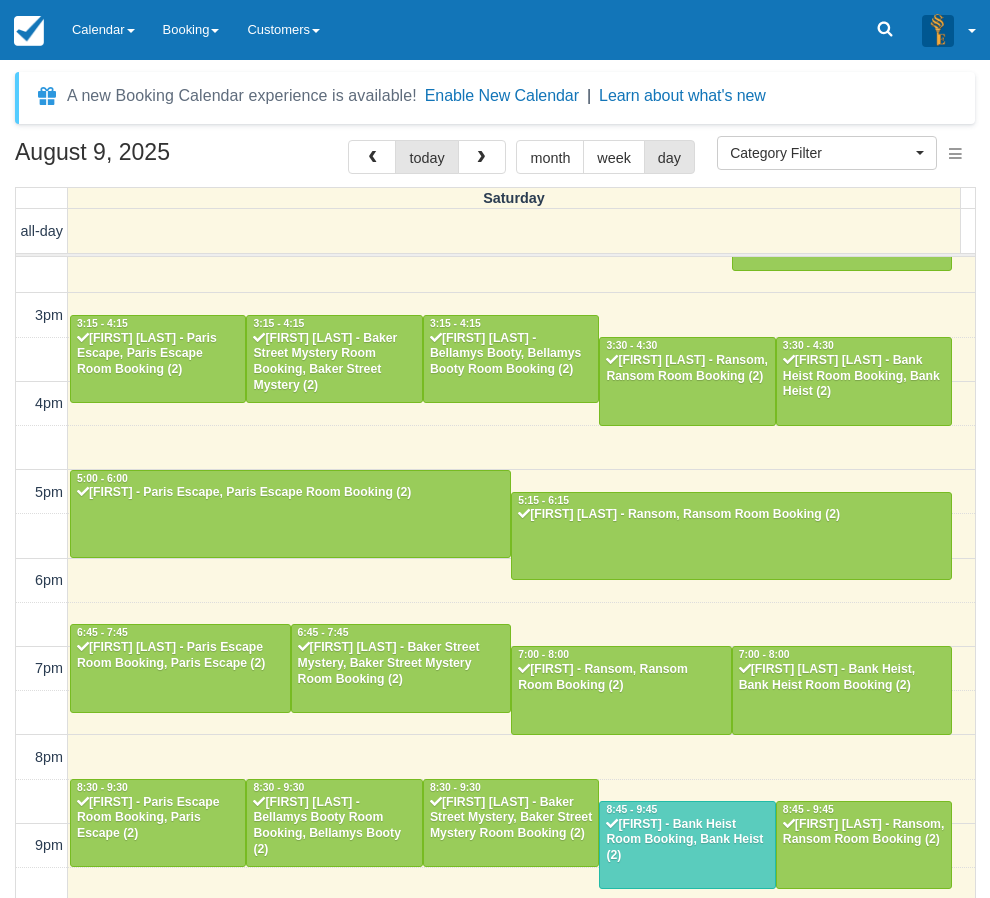 scroll, scrollTop: 404, scrollLeft: 0, axis: vertical 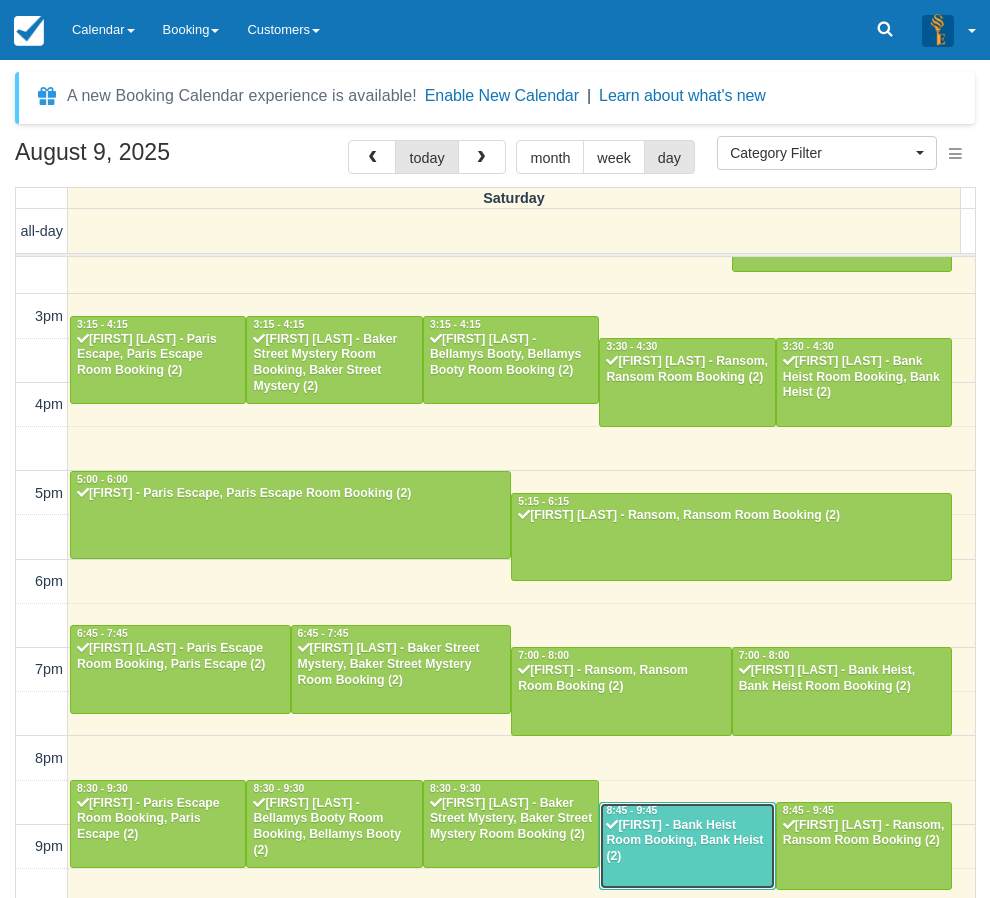 click on "[FIRST] - Bank Heist Room Booking, Bank Heist (2)" at bounding box center (687, 842) 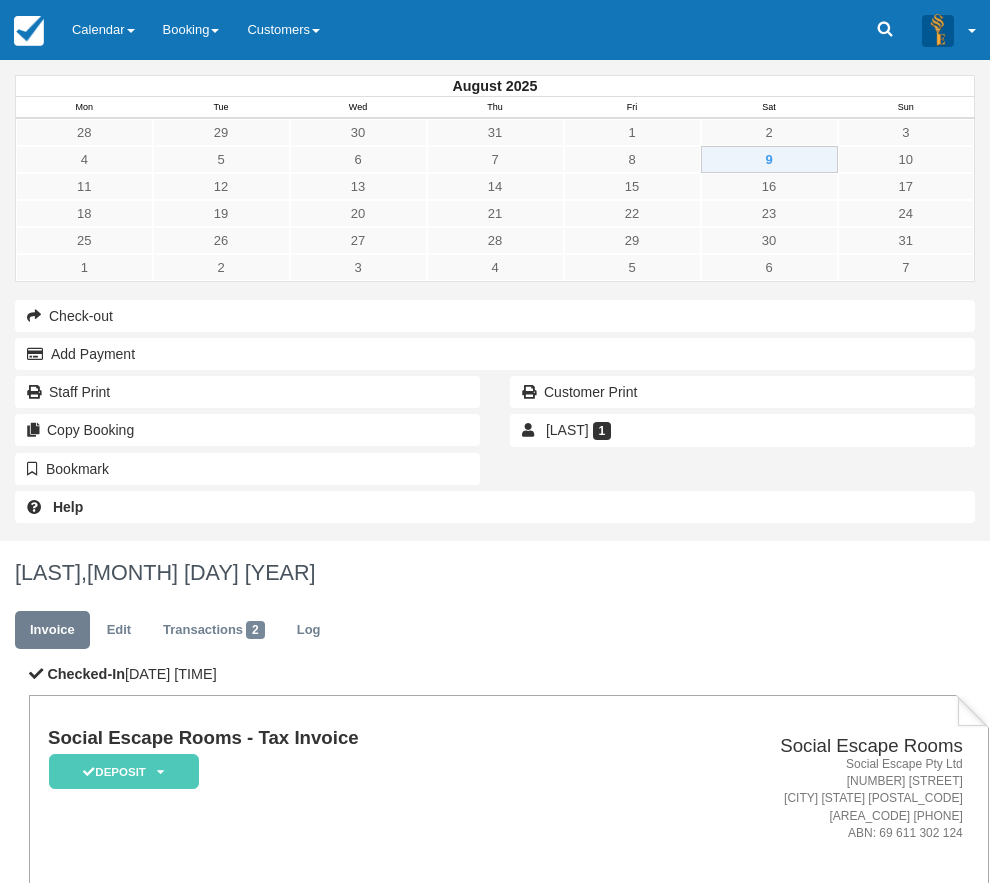 scroll, scrollTop: 0, scrollLeft: 0, axis: both 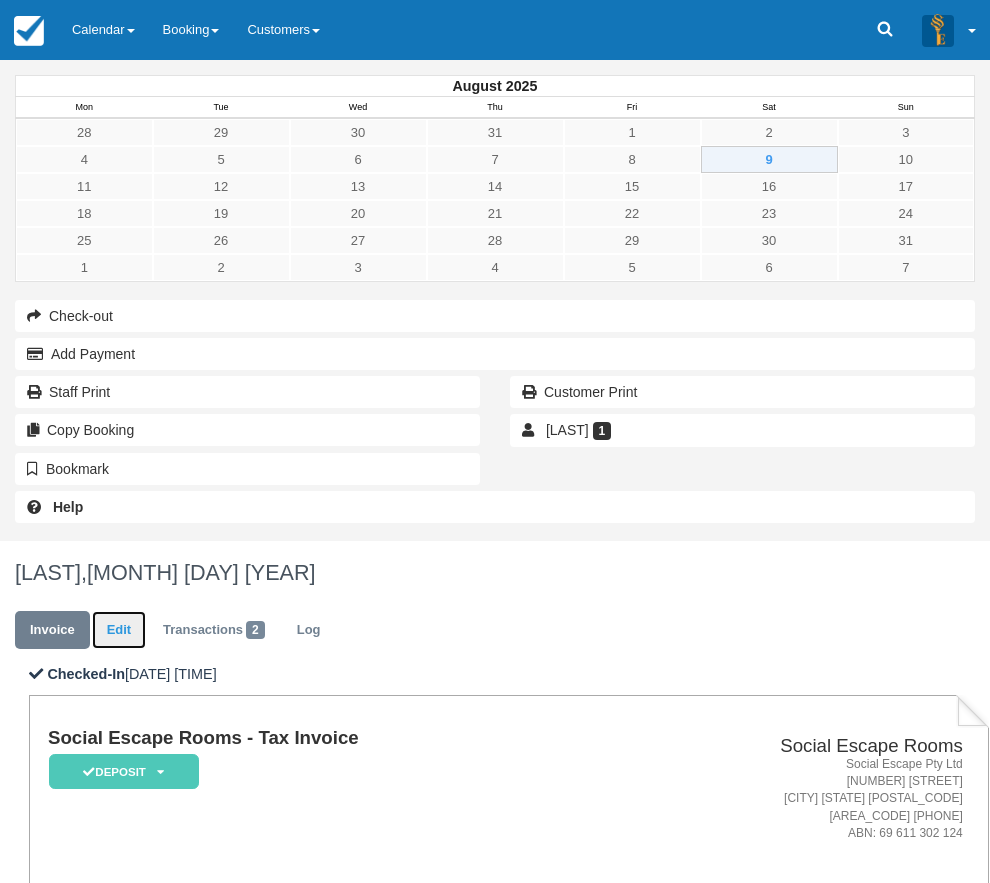click on "Edit" at bounding box center (119, 630) 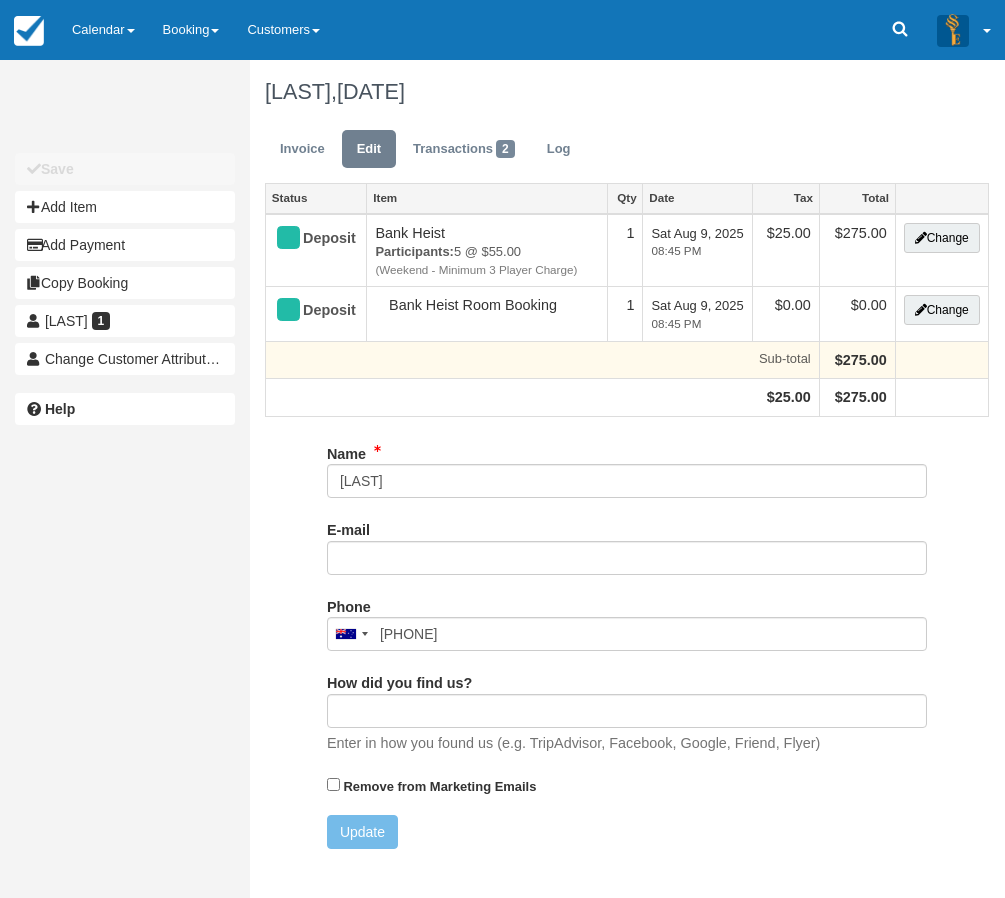 scroll, scrollTop: 0, scrollLeft: 0, axis: both 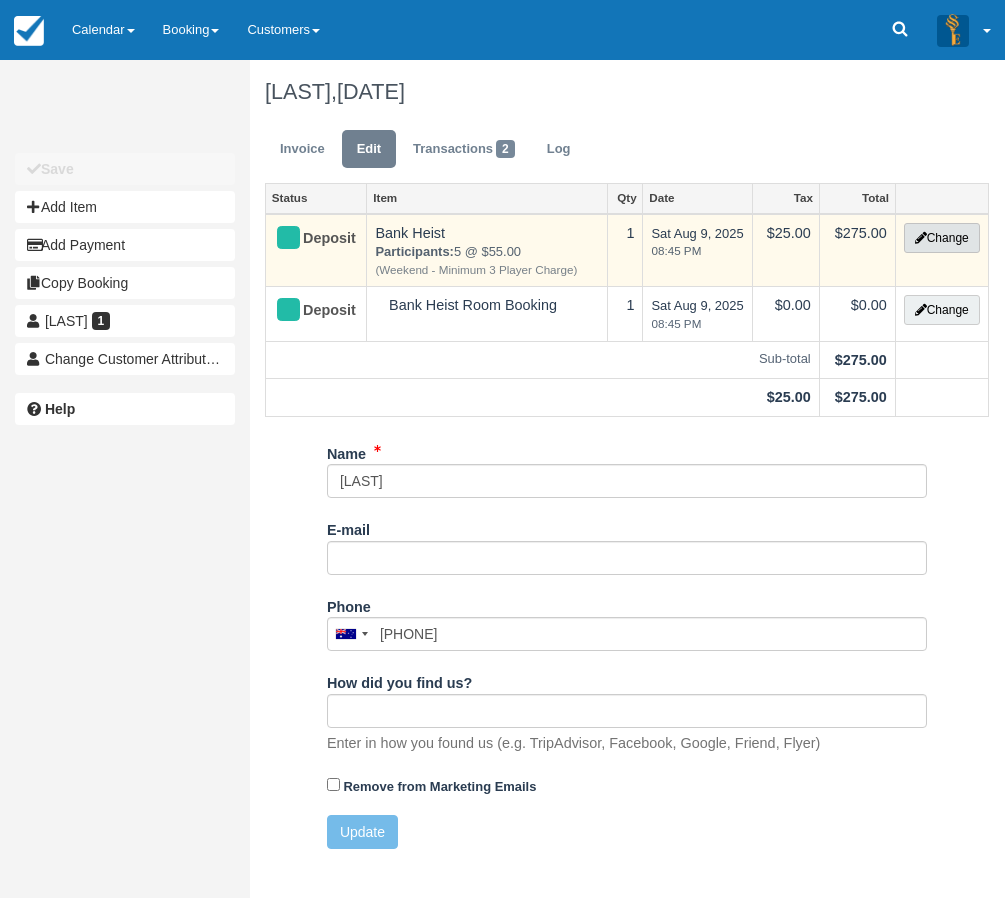 click on "Change" at bounding box center (942, 238) 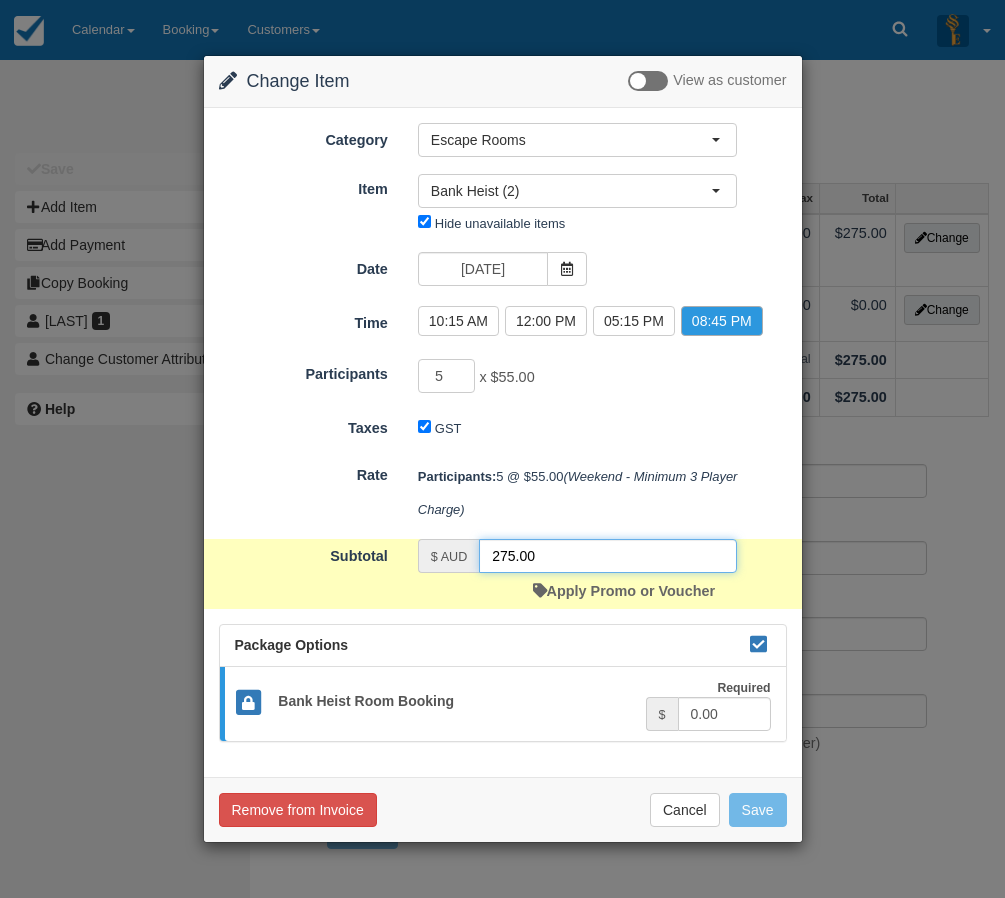 click on "Category
Escape Rooms   Merchandise Game Resources Staff Resources Escape Rooms Gift Certificates Portable Escape Room Game Beta Testing
Merchandise Game Resources Staff Resources Escape Rooms Gift Certificates Portable Escape Room Game Beta Testing
Item
Nothing selected
Bank Heist (2)   Paris Escape (2) Baker Street Mystery (2) Bellamys Booty (2) Ransom (2) Bank Heist (2) Paris Escape (custom) Baker Street Mystery (custom) Bellamys Booty (custom) Ransom (Custom) Bank Heist (custom) Paris Escape (2) Baker Street Mystery (2) Bellamys Booty (2) Ransom (2) Bank Heist (2) Paris Escape (custom) Baker Street Mystery (custom) Bellamys Booty (custom) Ransom (Custom) Bank Heist (custom)
Hide unavailable items
Date 09/08/2025 Time 10:15 AM 12:00 PM 01:45 PM 03:30 PM 5" at bounding box center (503, 433) 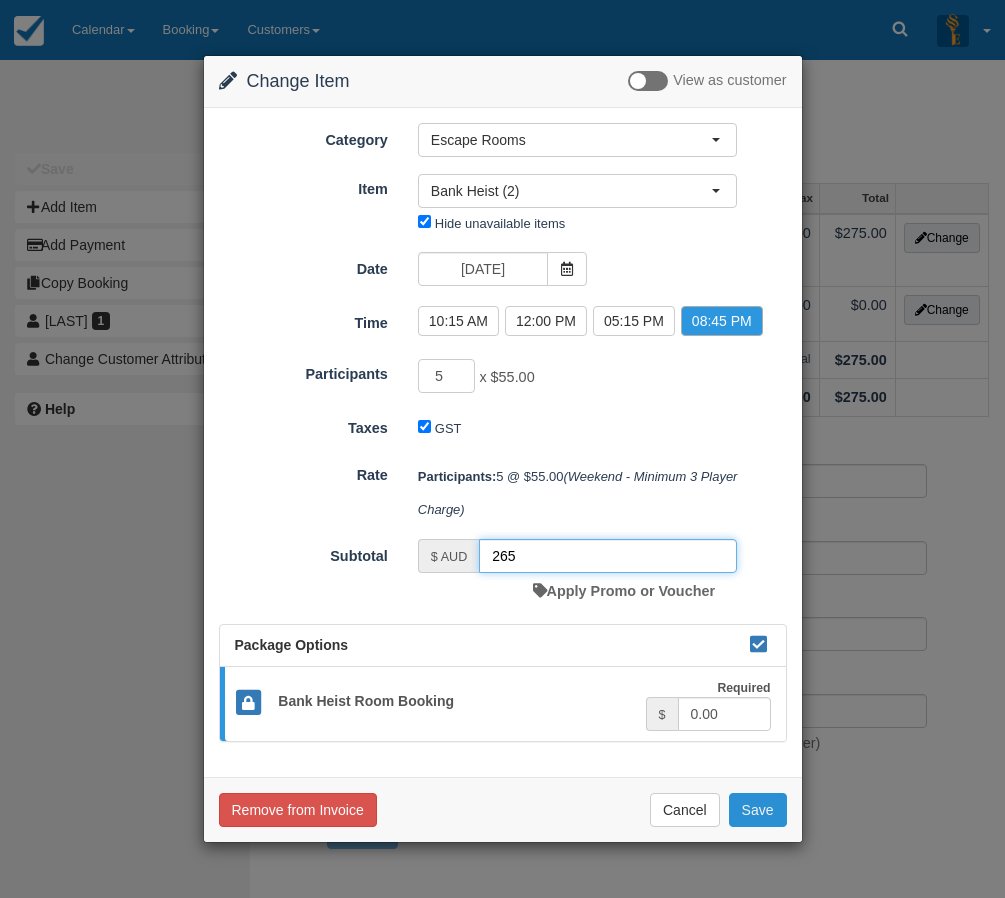 type on "265" 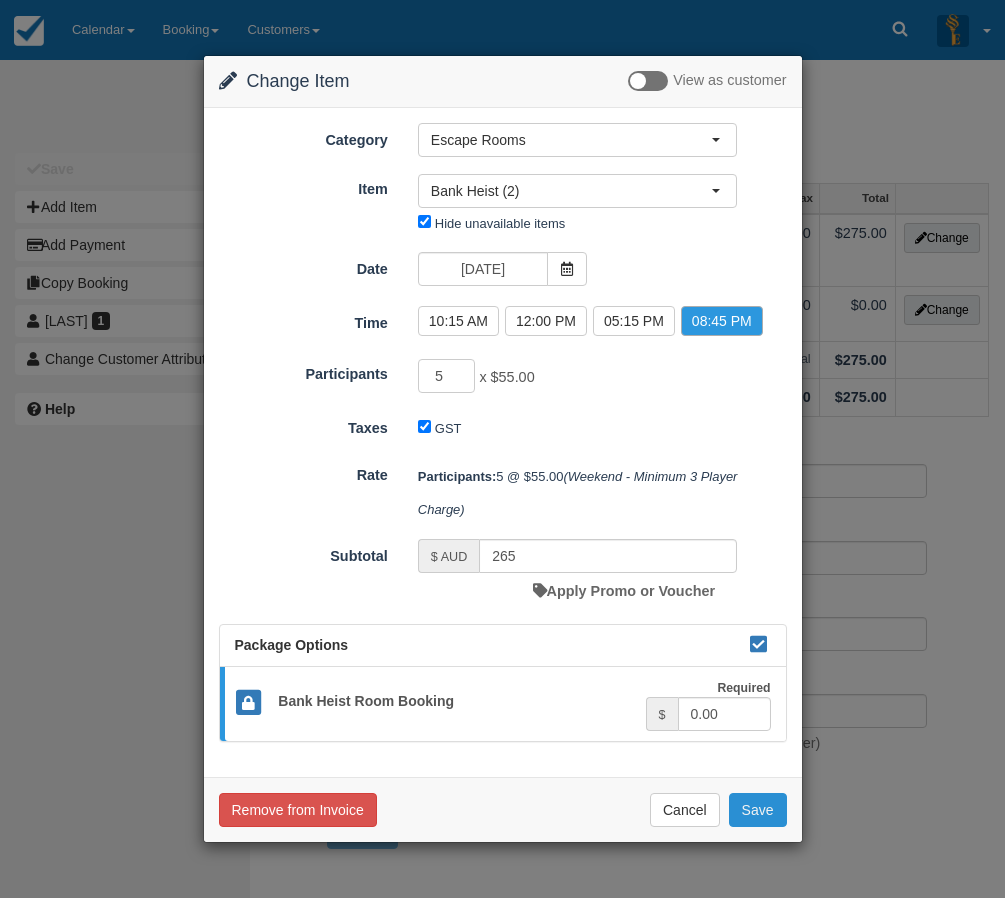 click on "Save" at bounding box center (758, 810) 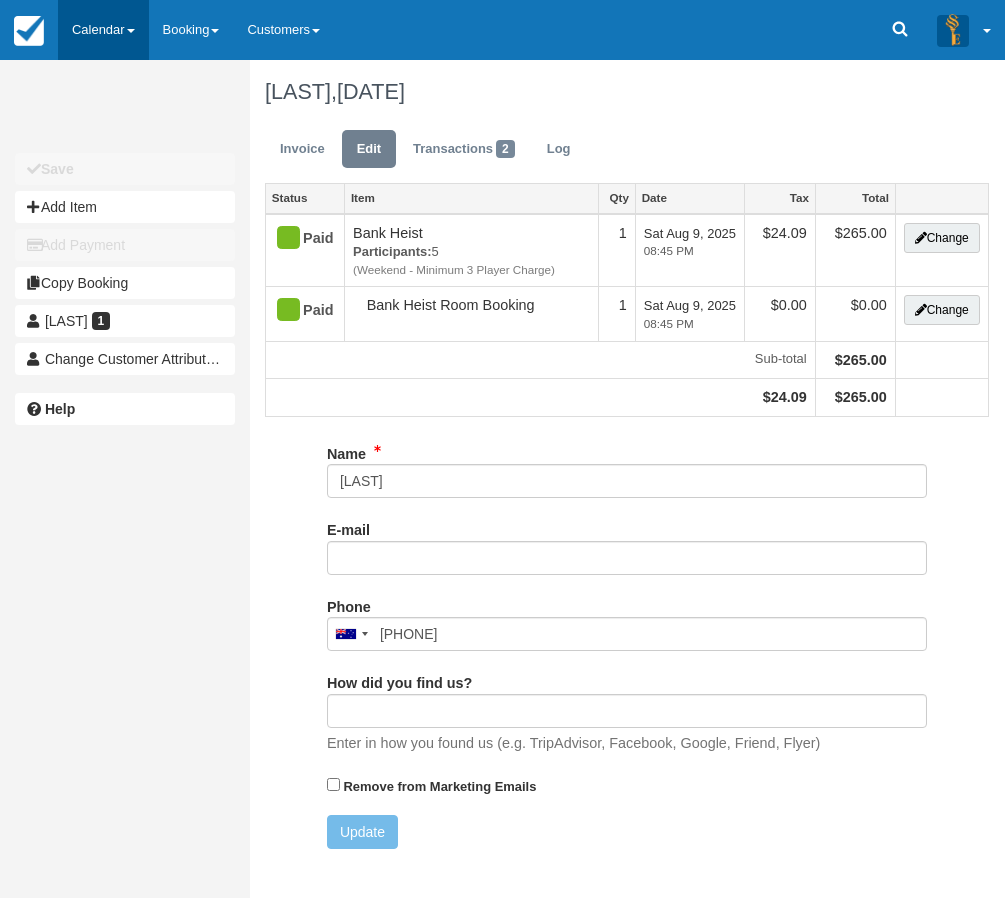 scroll, scrollTop: 0, scrollLeft: 0, axis: both 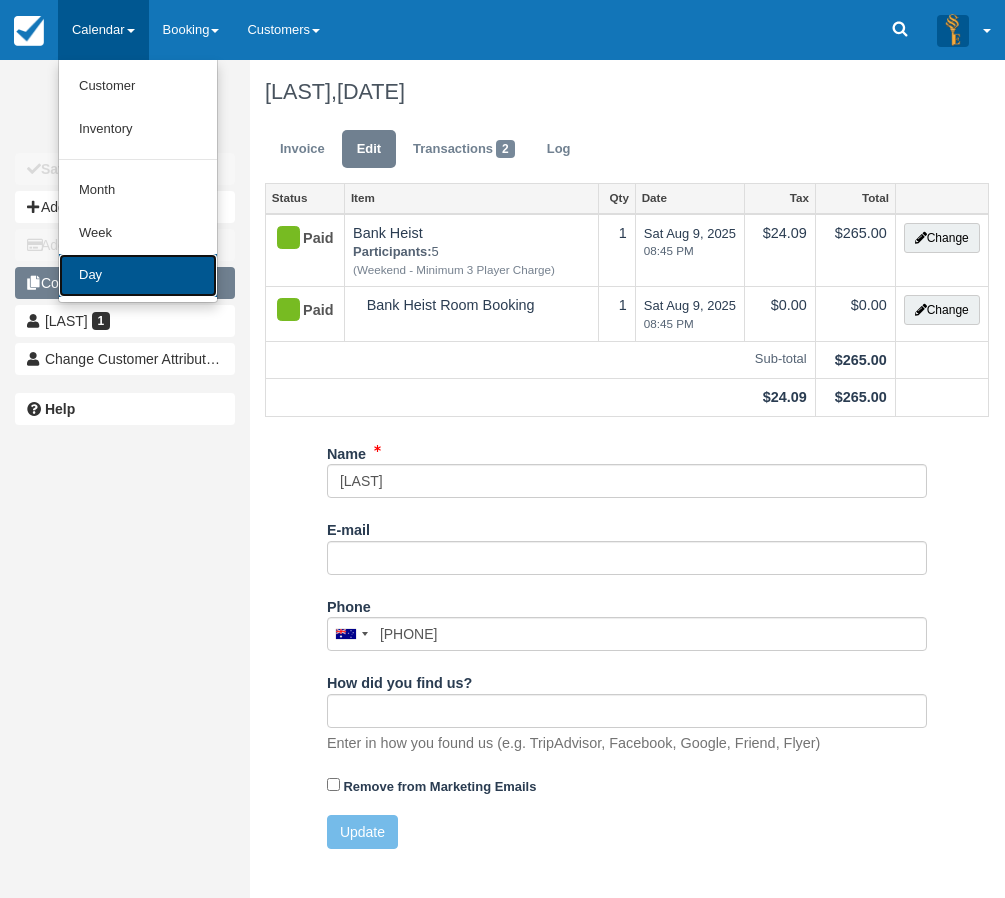 drag, startPoint x: 127, startPoint y: 270, endPoint x: 162, endPoint y: 288, distance: 39.357338 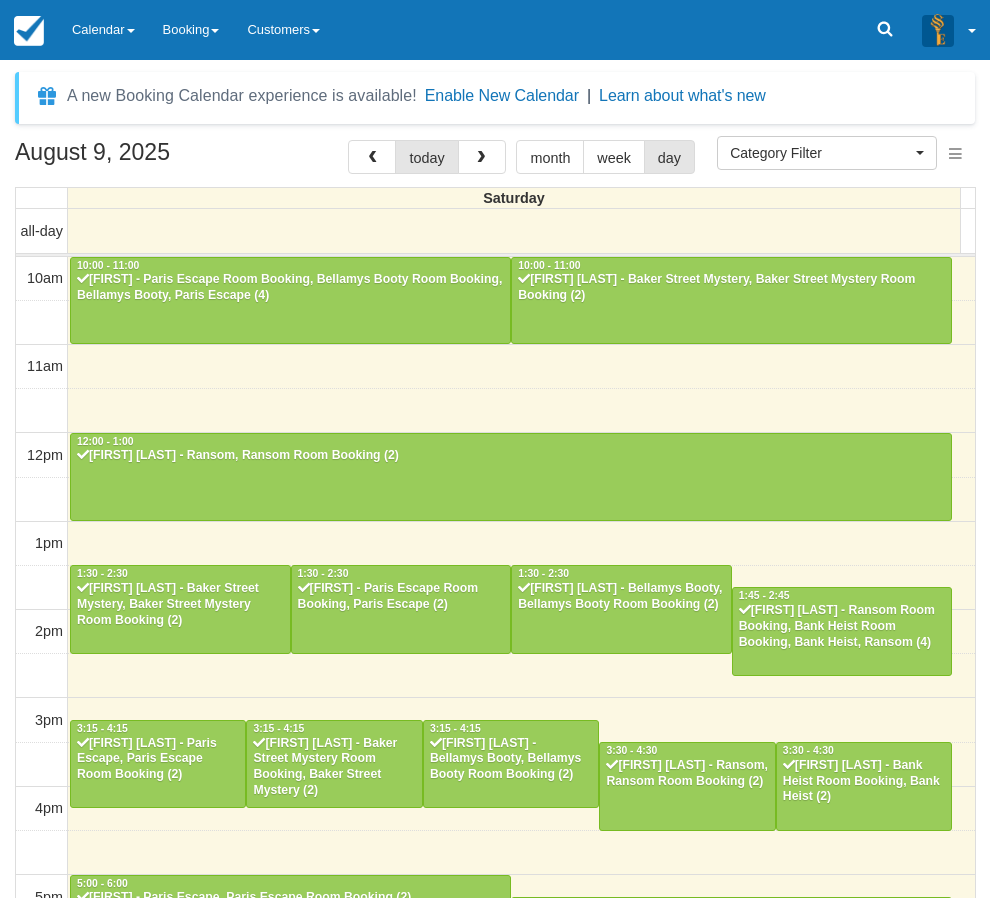 select 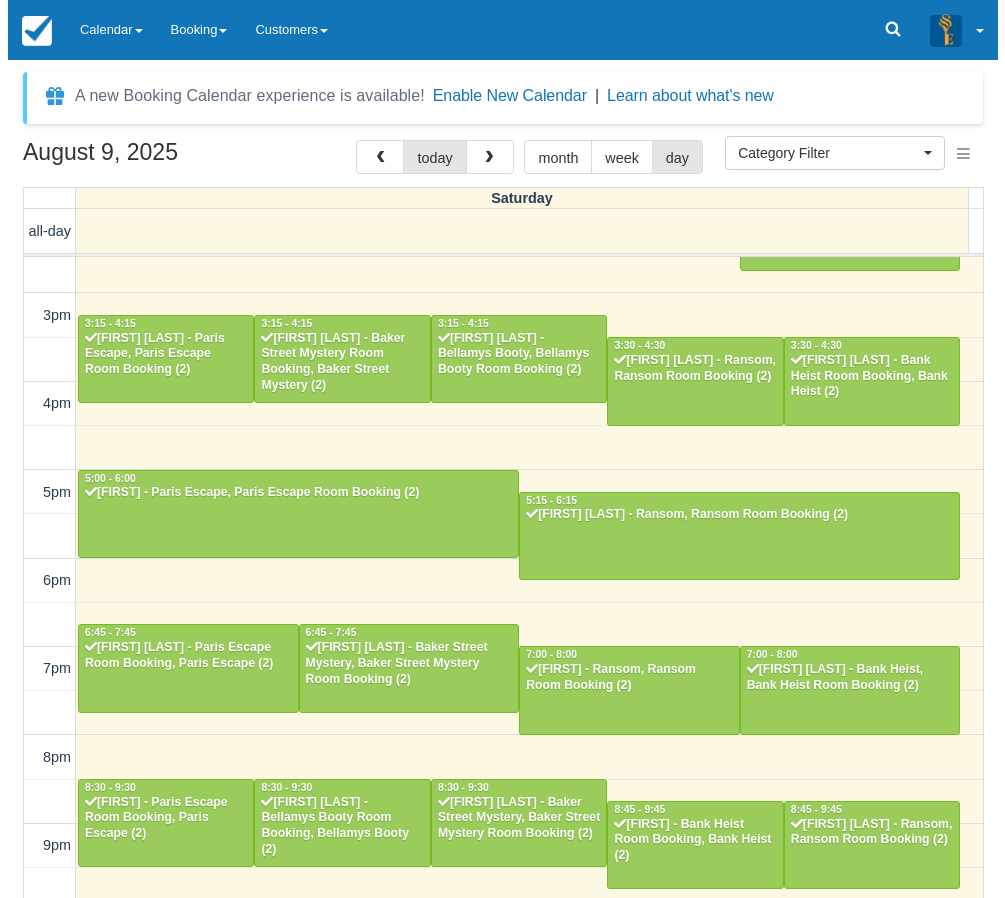 scroll, scrollTop: 404, scrollLeft: 0, axis: vertical 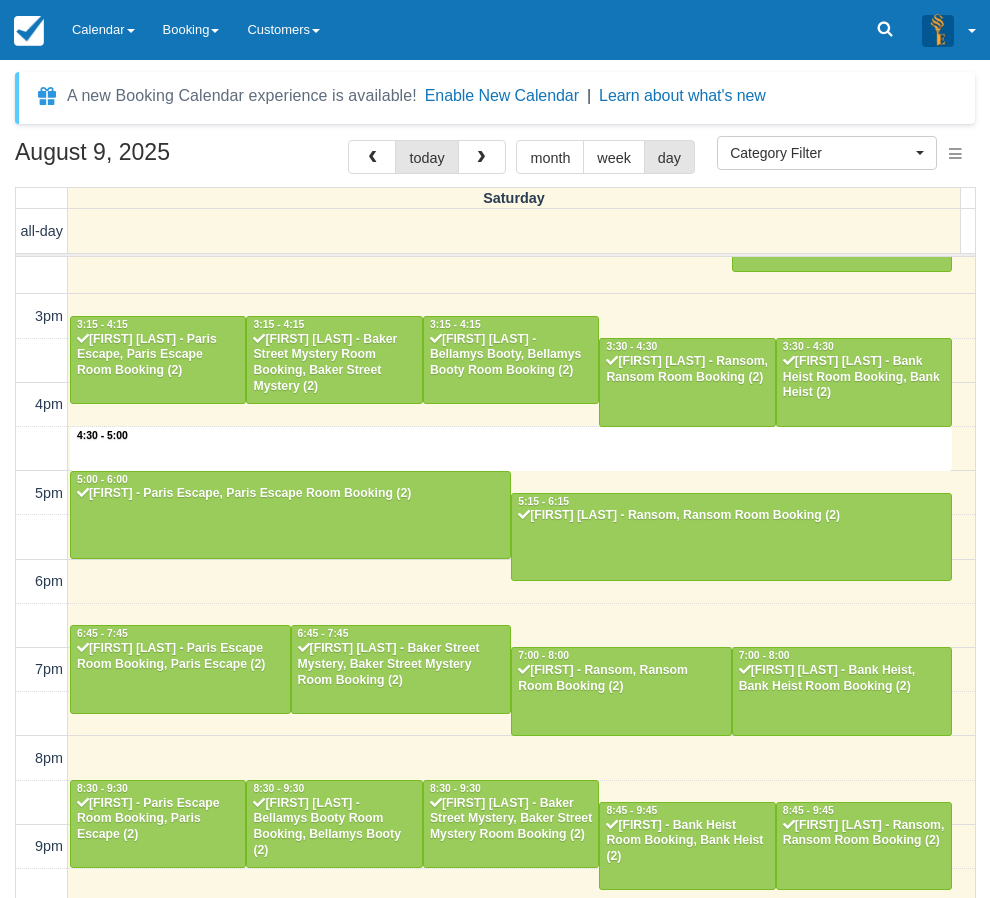 click on "10am 11am 12pm 1pm 2pm 3pm 4pm 5pm 6pm 7pm 8pm 9pm 10pm 10:00 - 11:00  [FIRST] - Paris Escape Room Booking, Bellamys Booty Room Booking, Bellamys Booty, Paris Escape (4) 10:00 - 11:00  [FIRST] [LAST] - Baker Street Mystery, Baker Street Mystery Room Booking (2) 12:00 - 1:00  [FIRST] [LAST] - Ransom, Ransom Room Booking (2) 1:30 - 2:30  [FIRST] [LAST] - Baker Street Mystery, Baker Street Mystery Room Booking (2) 1:30 - 2:30  [FIRST] - Paris Escape Room Booking, Paris Escape (2) 1:30 - 2:30  [FIRST] [LAST] - Bellamys Booty, Bellamys Booty Room Booking (2) 1:45 - 2:45  [FIRST] [LAST] - Ransom Room Booking, Bank Heist Room Booking, Bank Heist, Ransom (4) 3:15 - 4:15  [FIRST] [LAST] - Paris Escape, Paris Escape Room Booking (2) 3:15 - 4:15  [FIRST] [LAST] - Baker Street Mystery Room Booking, Baker Street Mystery (2) 3:15 - 4:15  [FIRST] [LAST] - Bellamys Booty, Bellamys Booty Room Booking (2) 3:30 - 4:30  [FIRST] [LAST] - Ransom, Ransom Room Booking (2) 3:30 - 4:30  [FIRST] [LAST] - Bank Heist Room Booking, Bank Heist (2)" at bounding box center (495, 405) 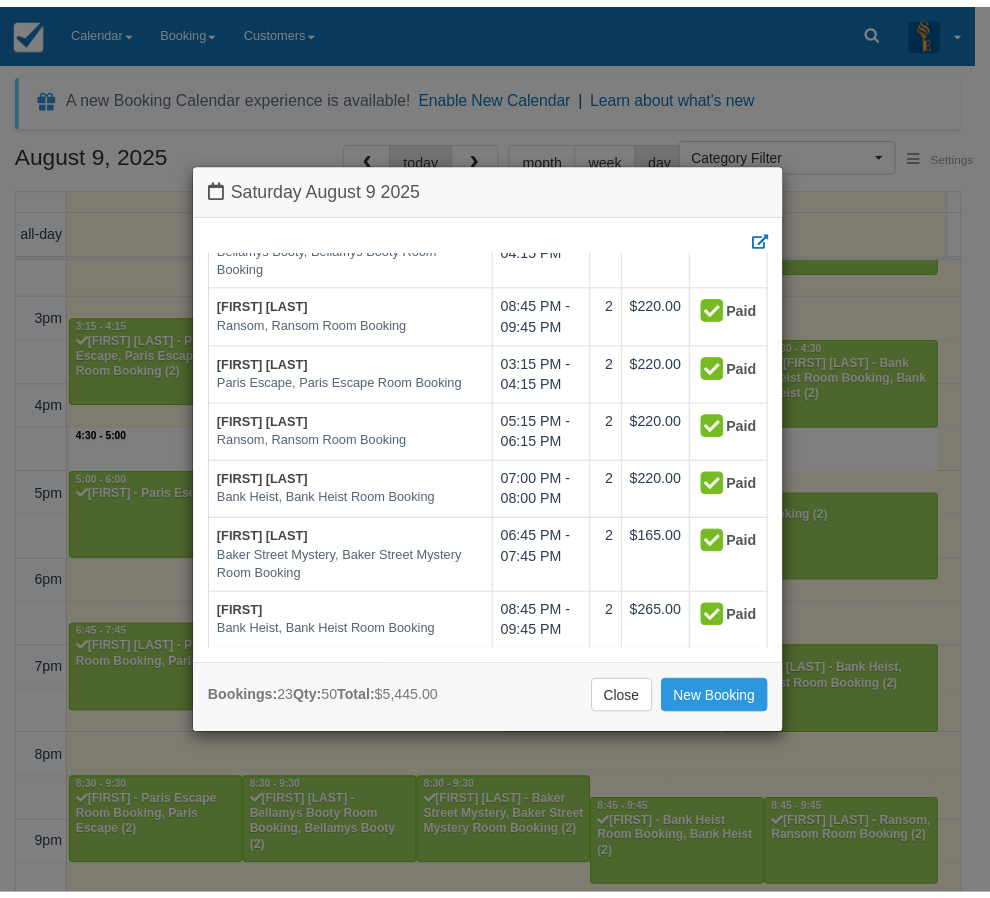 scroll, scrollTop: 1187, scrollLeft: 0, axis: vertical 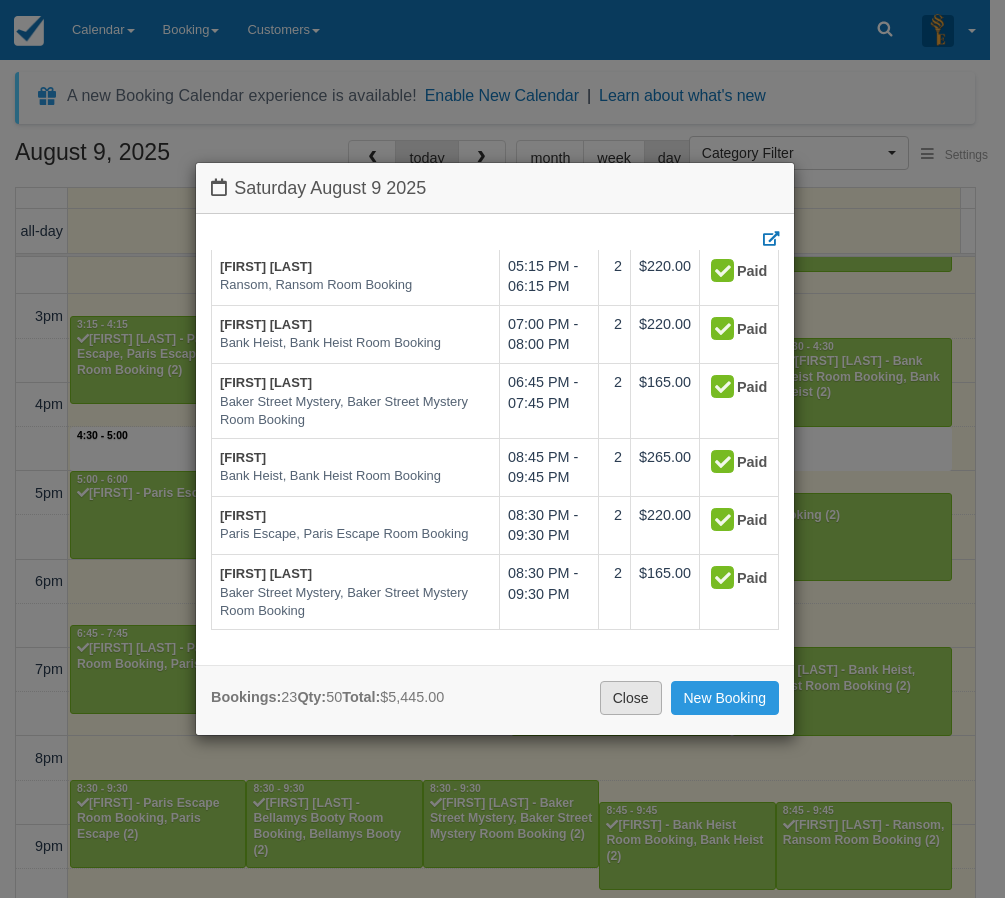 click on "Close" at bounding box center (631, 698) 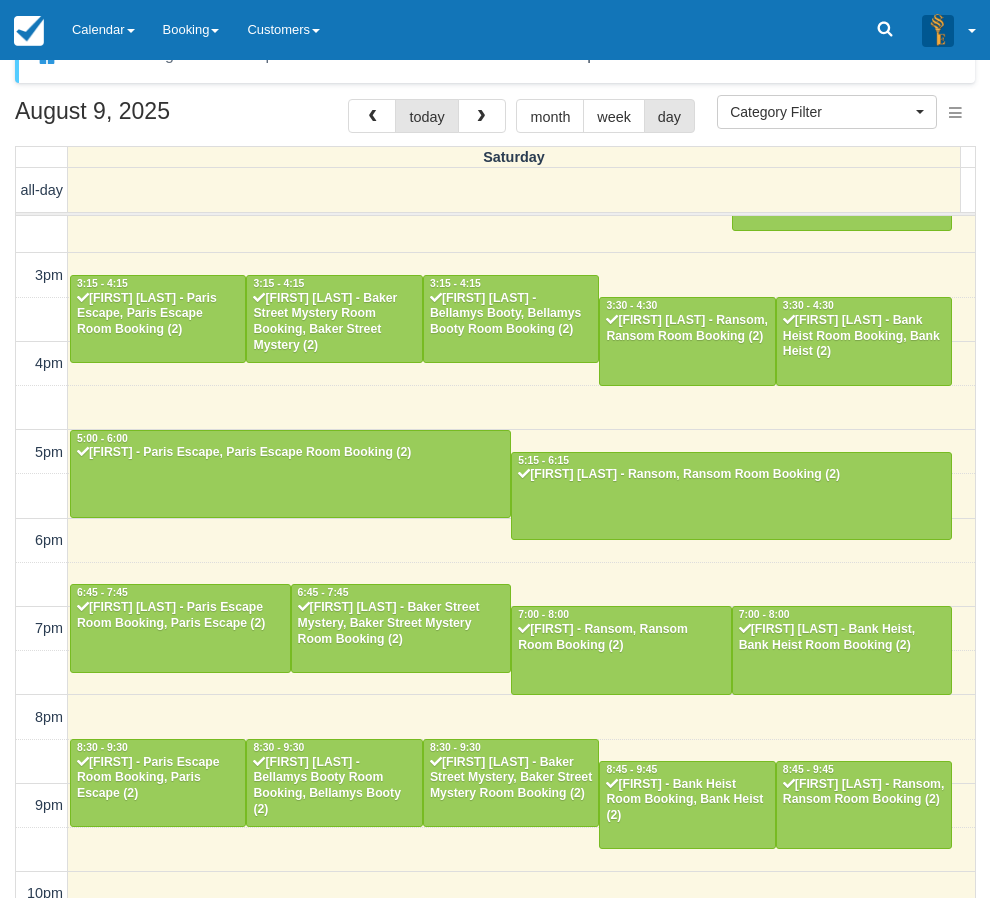 scroll, scrollTop: 64, scrollLeft: 0, axis: vertical 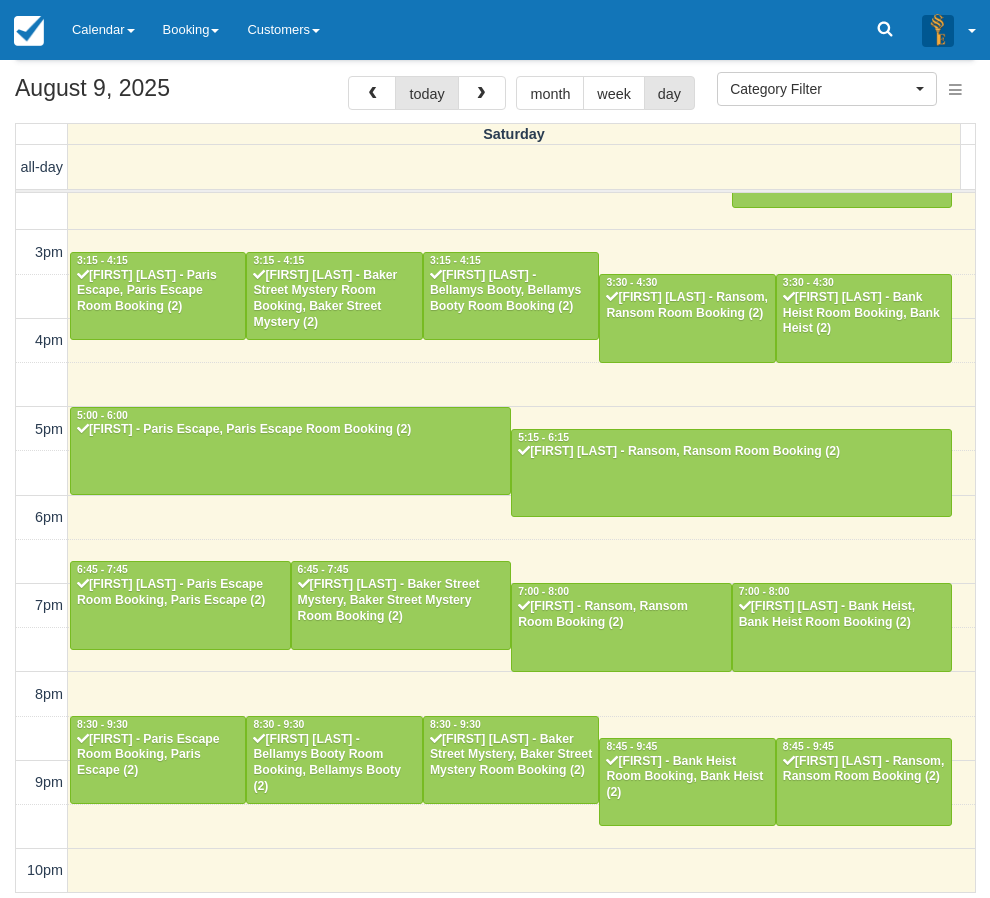click on "10am 11am 12pm 1pm 2pm 3pm 4pm 5pm 6pm 7pm 8pm 9pm 10pm 10:00 - 11:00  Nick - Paris Escape Room Booking, Bellamys Booty Room Booking, Bellamys Booty, Paris Escape (4) 10:00 - 11:00  Sharon welsh - Baker Street Mystery, Baker Street Mystery Room Booking (2) 12:00 - 1:00  Jason Cai - Ransom, Ransom Room Booking (2) 1:30 - 2:30  Ashleigh Buchanan - Baker Street Mystery, Baker Street Mystery Room Booking (2) 1:30 - 2:30  Junjun - Paris Escape Room Booking, Paris Escape (2) 1:30 - 2:30  Nikita Khan - Bellamys Booty, Bellamys Booty Room Booking (2) 1:45 - 2:45  Michaela Porter - Ransom Room Booking, Bank Heist Room Booking, Bank Heist, Ransom (4) 3:15 - 4:15  Edison Liang - Paris Escape, Paris Escape Room Booking (2) 3:15 - 4:15  Jeremy Tay - Baker Street Mystery Room Booking, Baker Street Mystery (2) 3:15 - 4:15  Rachel Li - Bellamys Booty, Bellamys Booty Room Booking (2) 3:30 - 4:30  Joanne Lad - Ransom, Ransom Room Booking (2) 3:30 - 4:30  Nicole sun - Bank Heist Room Booking, Bank Heist (2) 5:00 - 6:00" at bounding box center [495, 341] 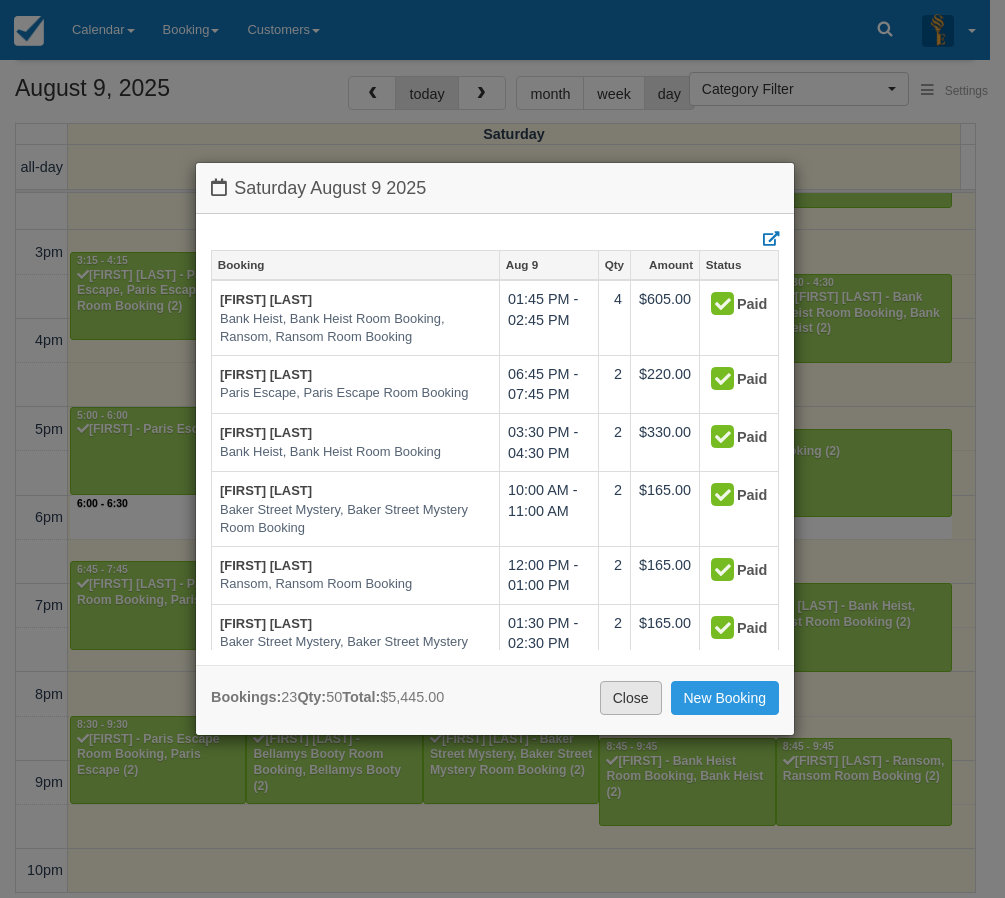 click on "Close" at bounding box center [631, 698] 